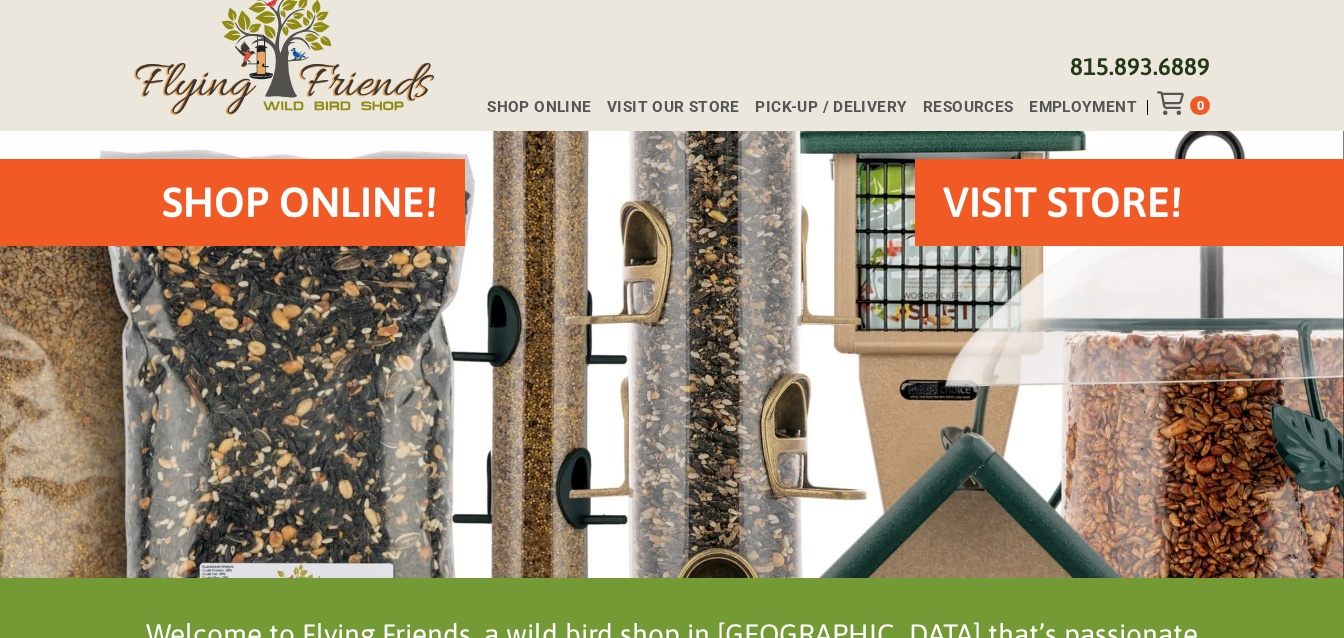 scroll, scrollTop: 0, scrollLeft: 0, axis: both 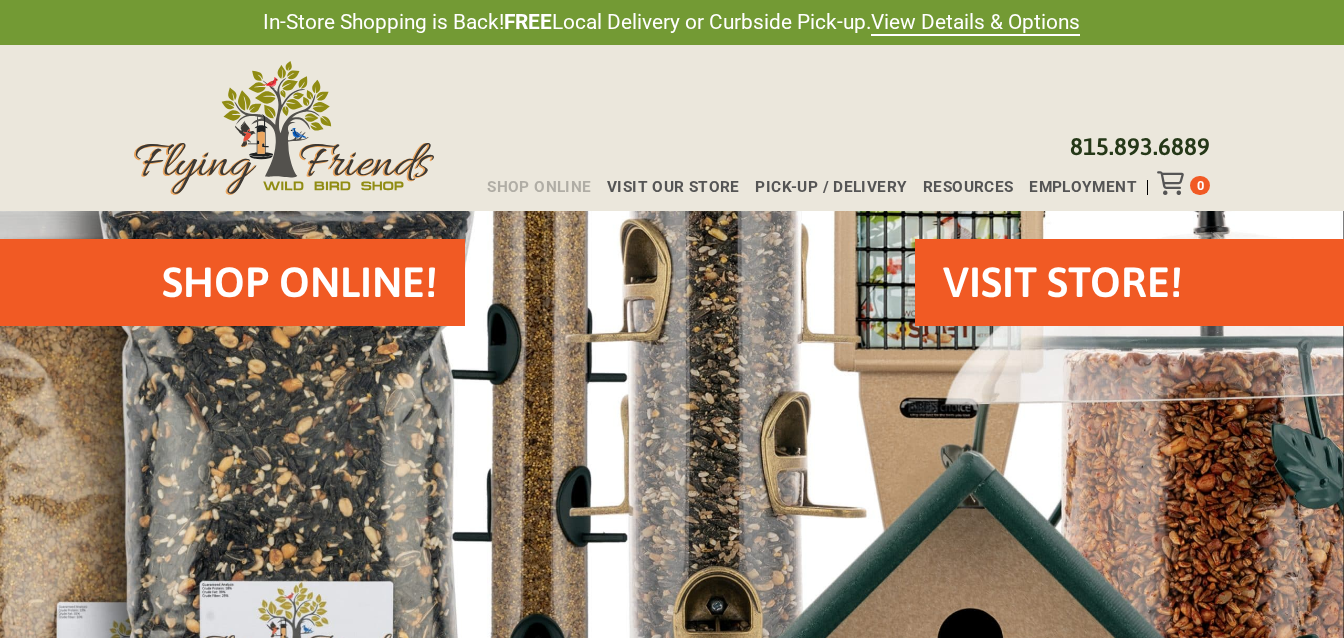 click on "Shop Online" at bounding box center [539, 187] 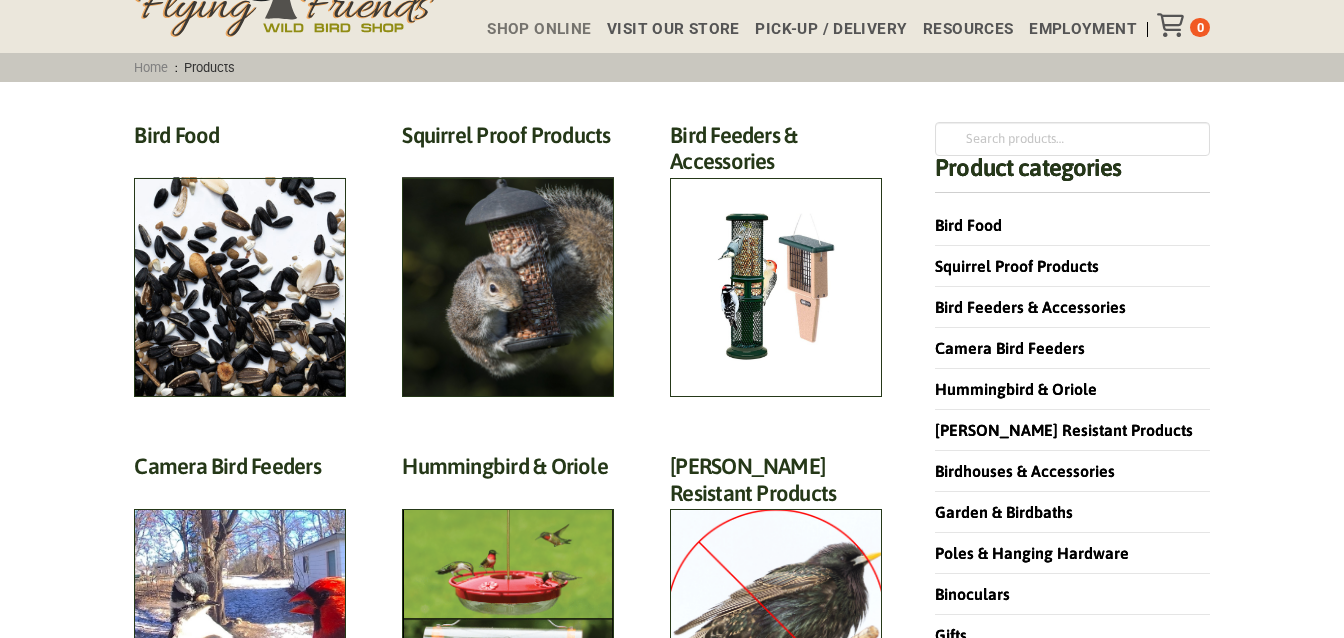 scroll, scrollTop: 0, scrollLeft: 0, axis: both 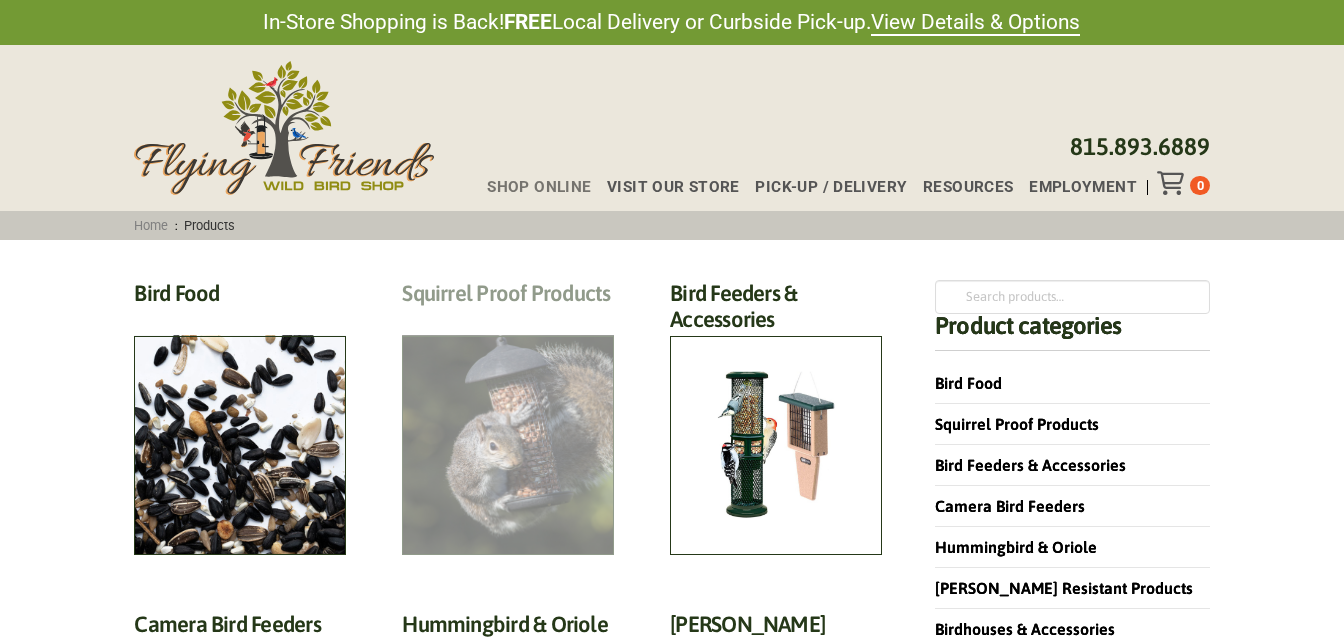 click on "Squirrel Proof Products  (42)" at bounding box center [508, 298] 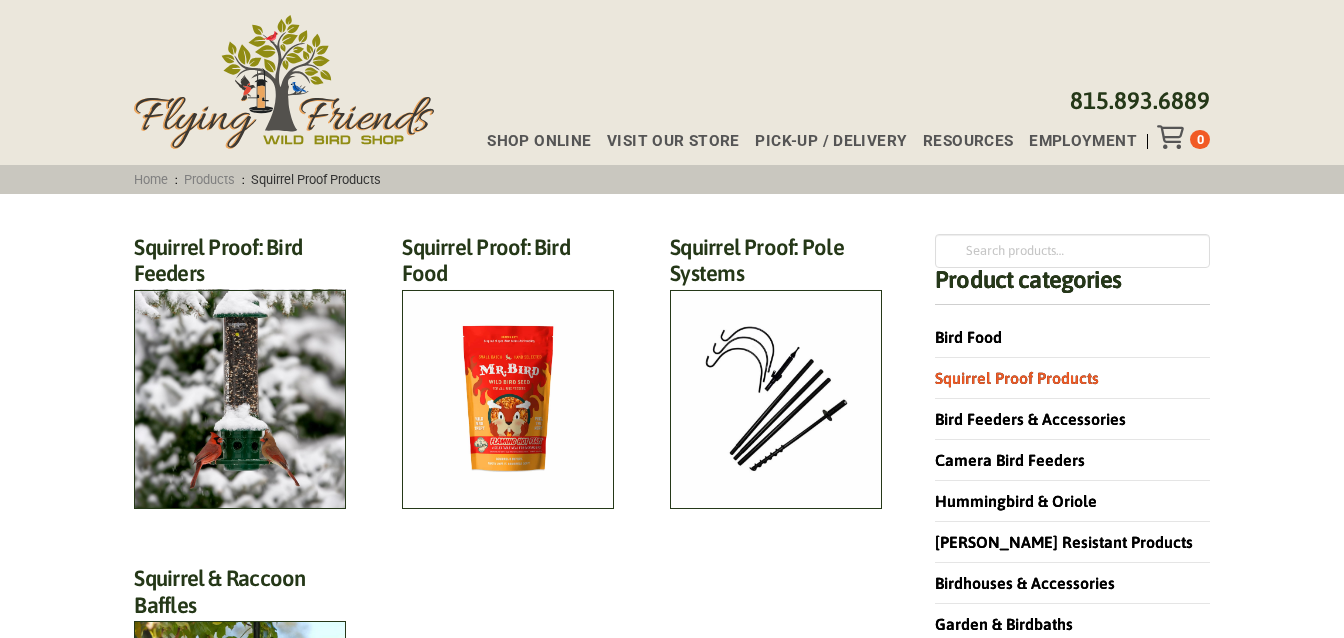 scroll, scrollTop: 0, scrollLeft: 0, axis: both 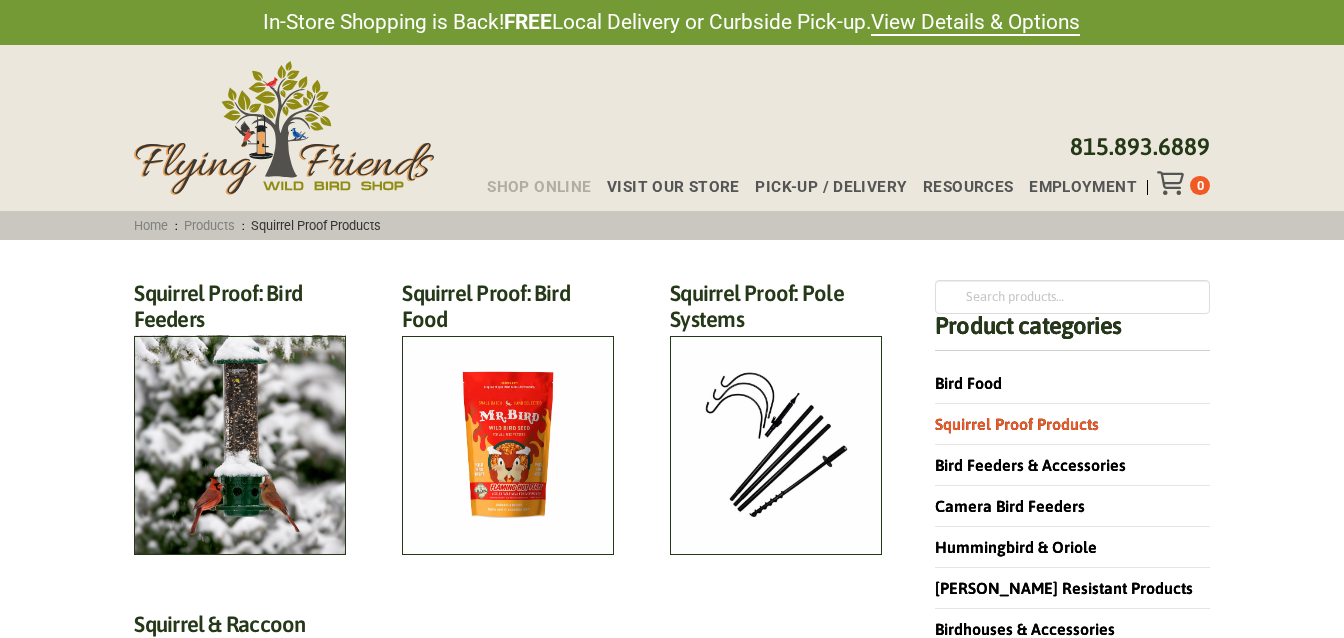 click on "Shop Online" at bounding box center [539, 187] 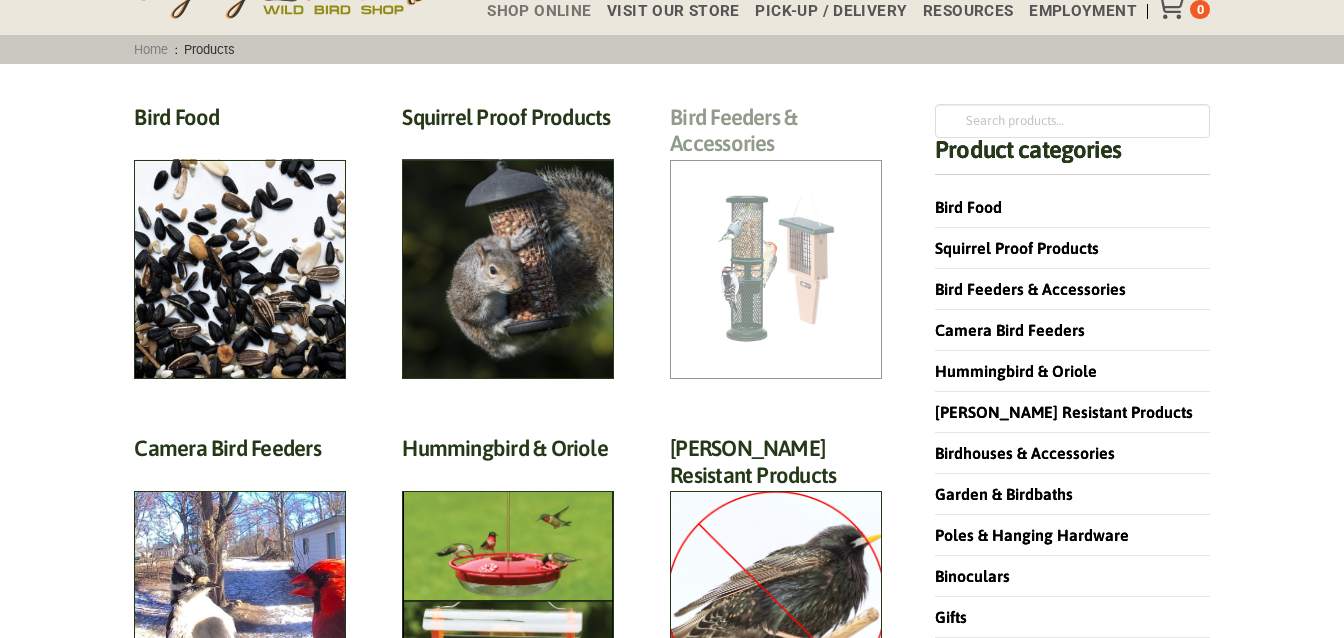 scroll, scrollTop: 105, scrollLeft: 0, axis: vertical 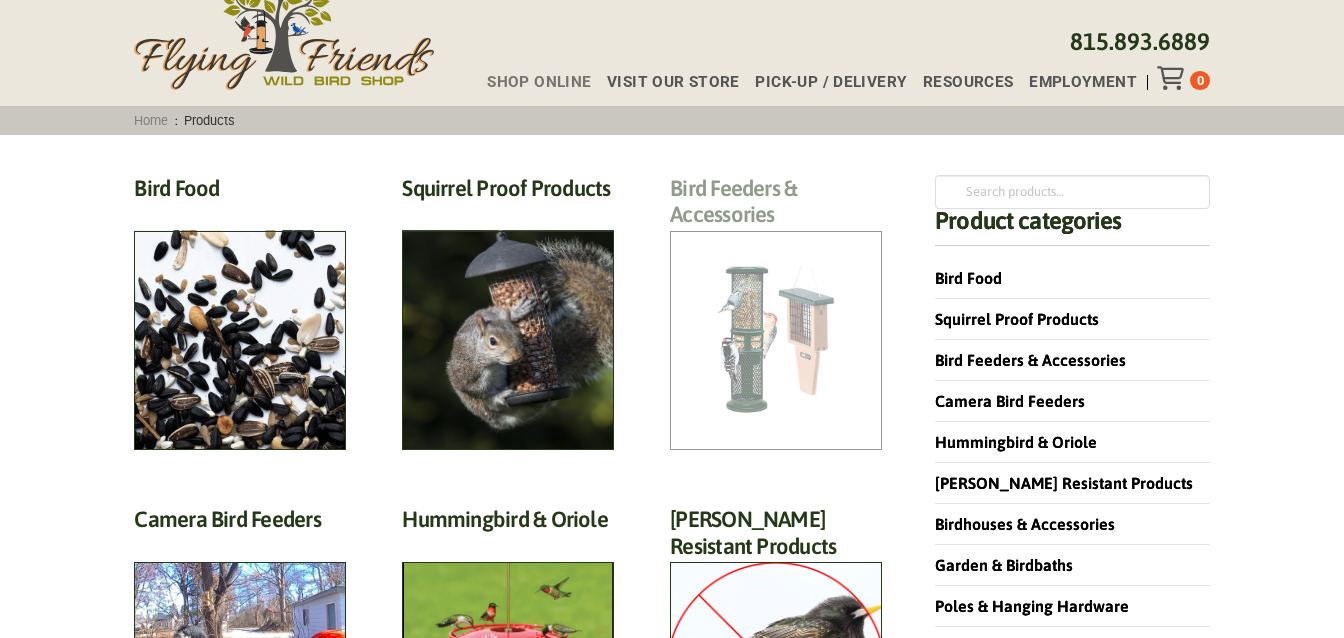 click on "Bird Feeders & Accessories  (172)" at bounding box center (776, 207) 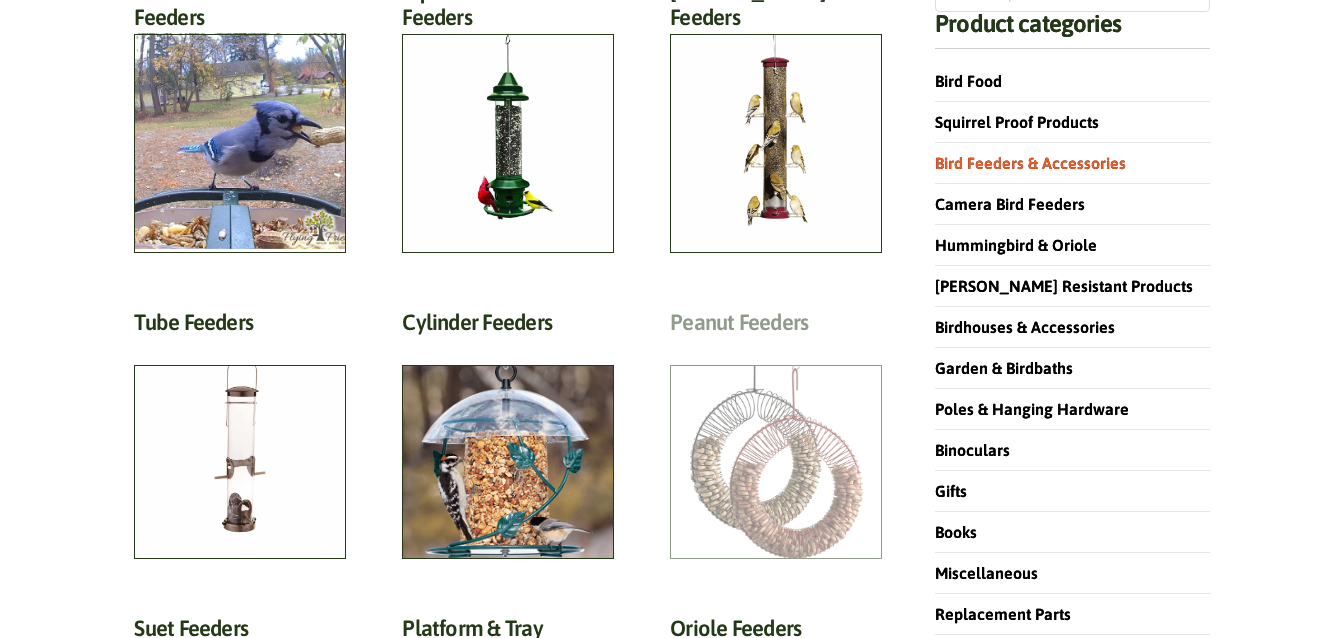 scroll, scrollTop: 420, scrollLeft: 0, axis: vertical 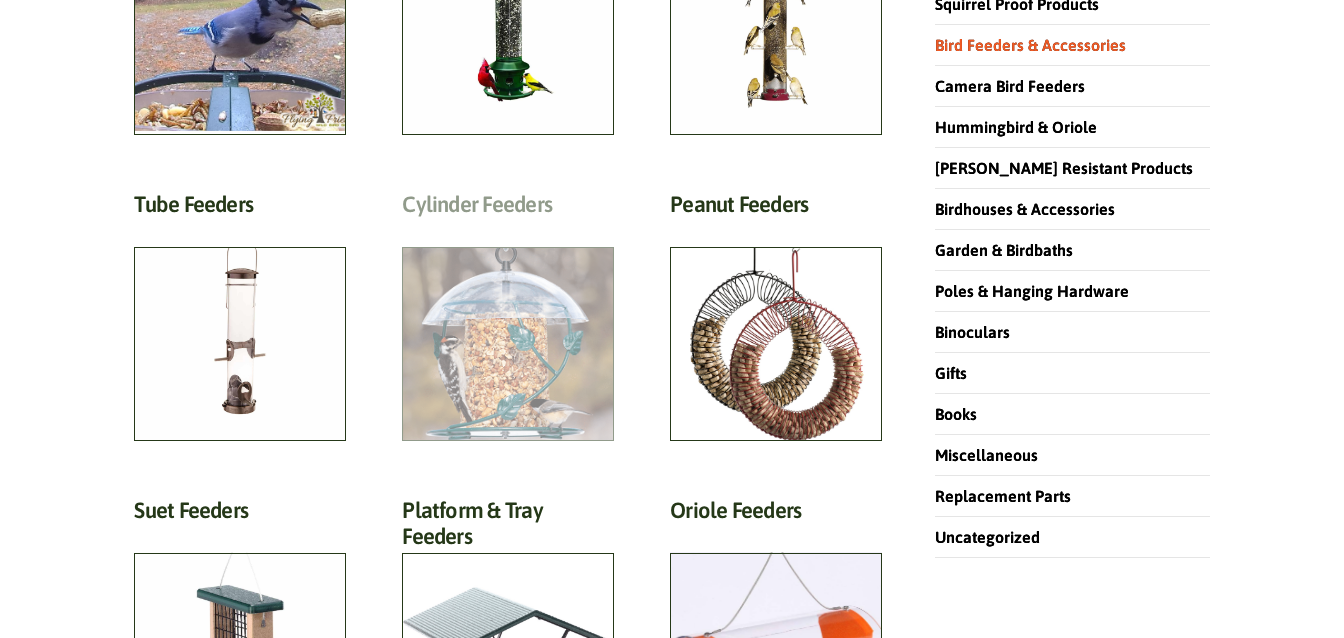 click on "Cylinder Feeders  (5)" at bounding box center [508, 209] 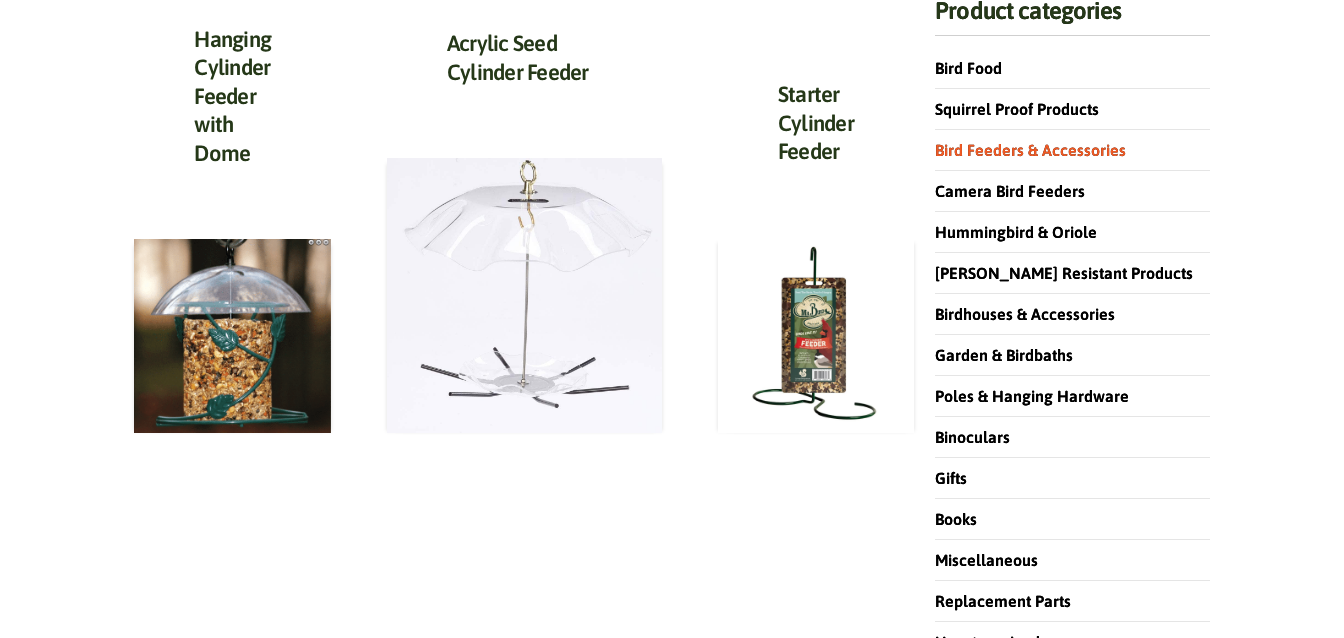 scroll, scrollTop: 420, scrollLeft: 0, axis: vertical 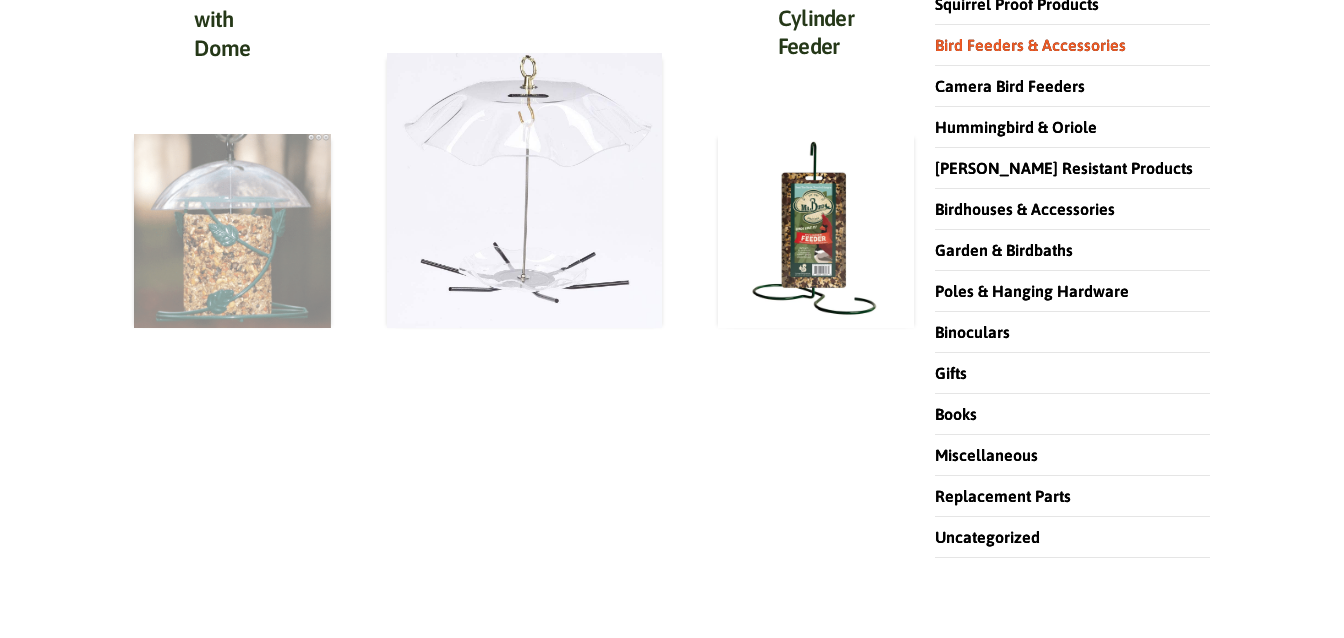 click at bounding box center (232, 231) 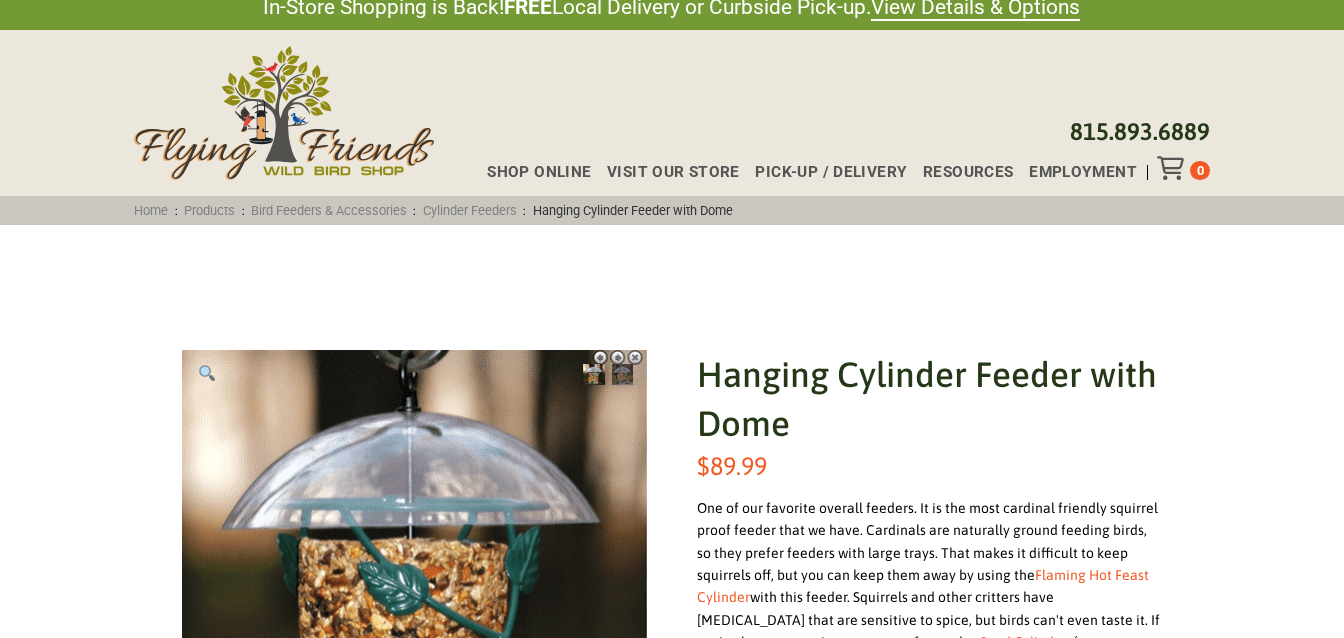 scroll, scrollTop: 0, scrollLeft: 0, axis: both 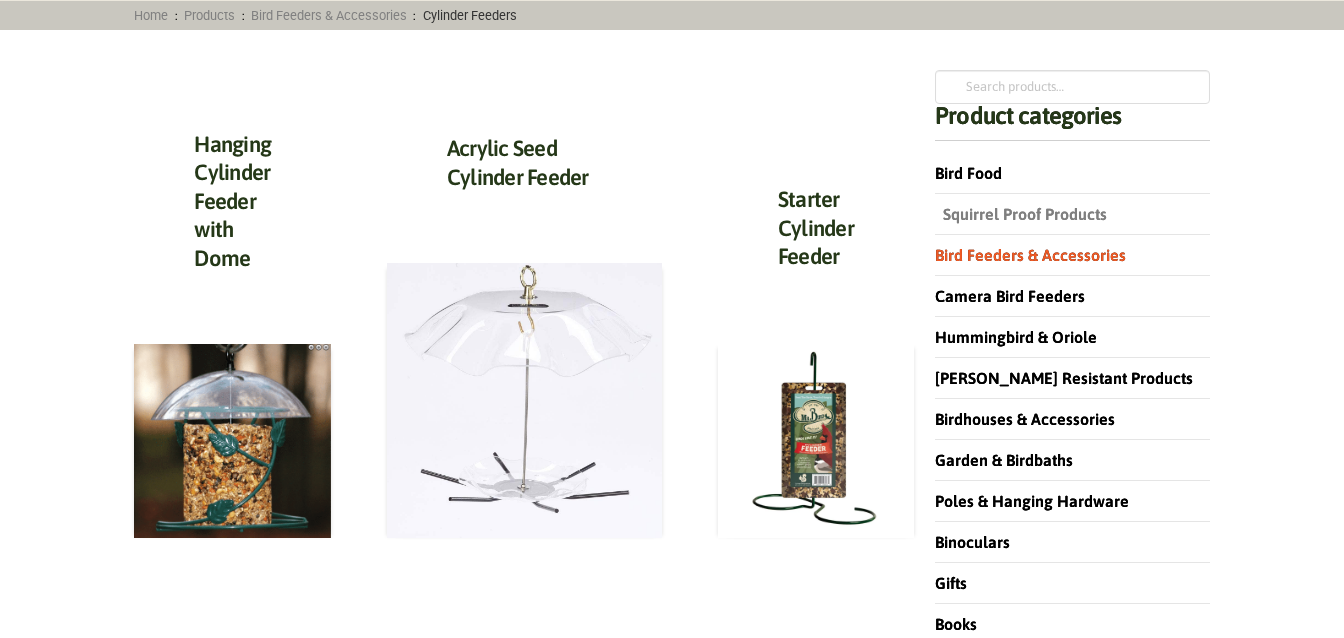 click on "Squirrel Proof Products" at bounding box center (1021, 214) 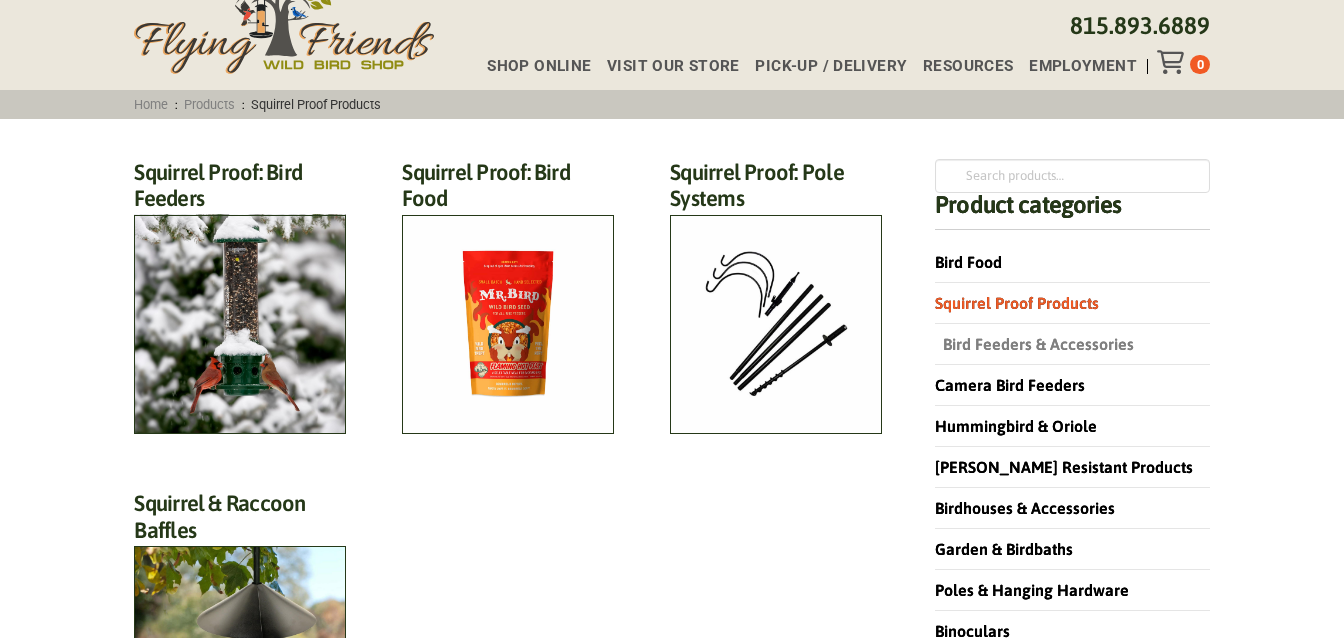 scroll, scrollTop: 105, scrollLeft: 0, axis: vertical 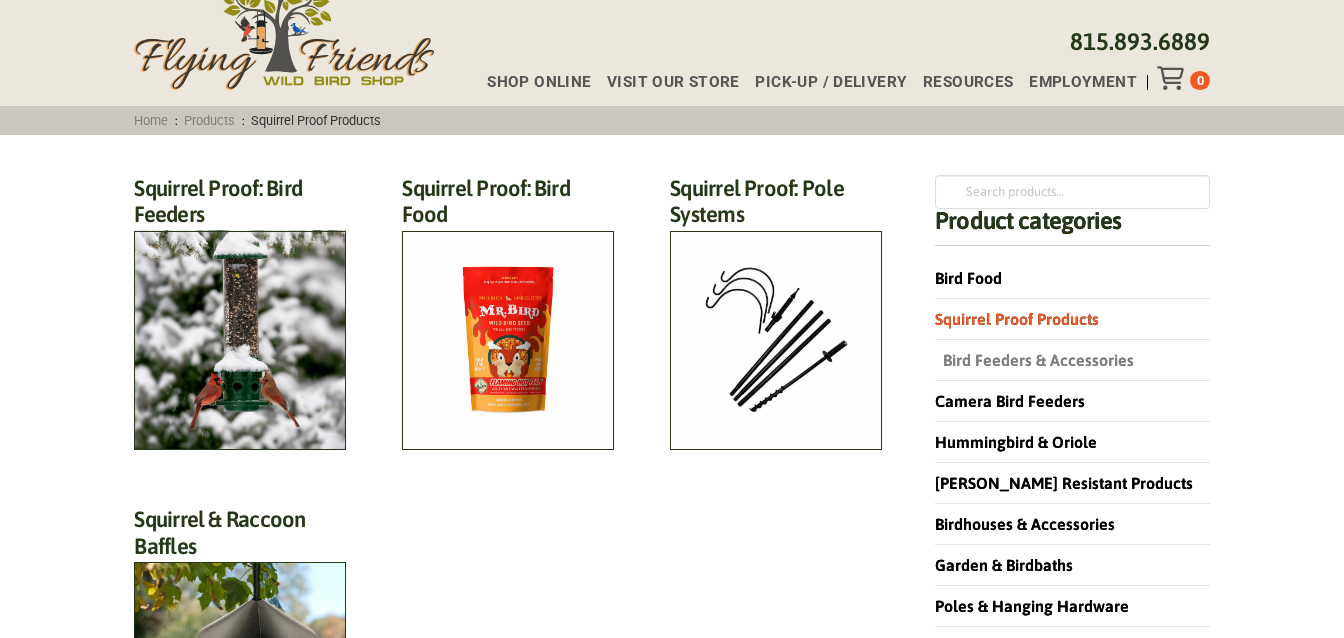 click on "Bird Feeders & Accessories" at bounding box center (1034, 360) 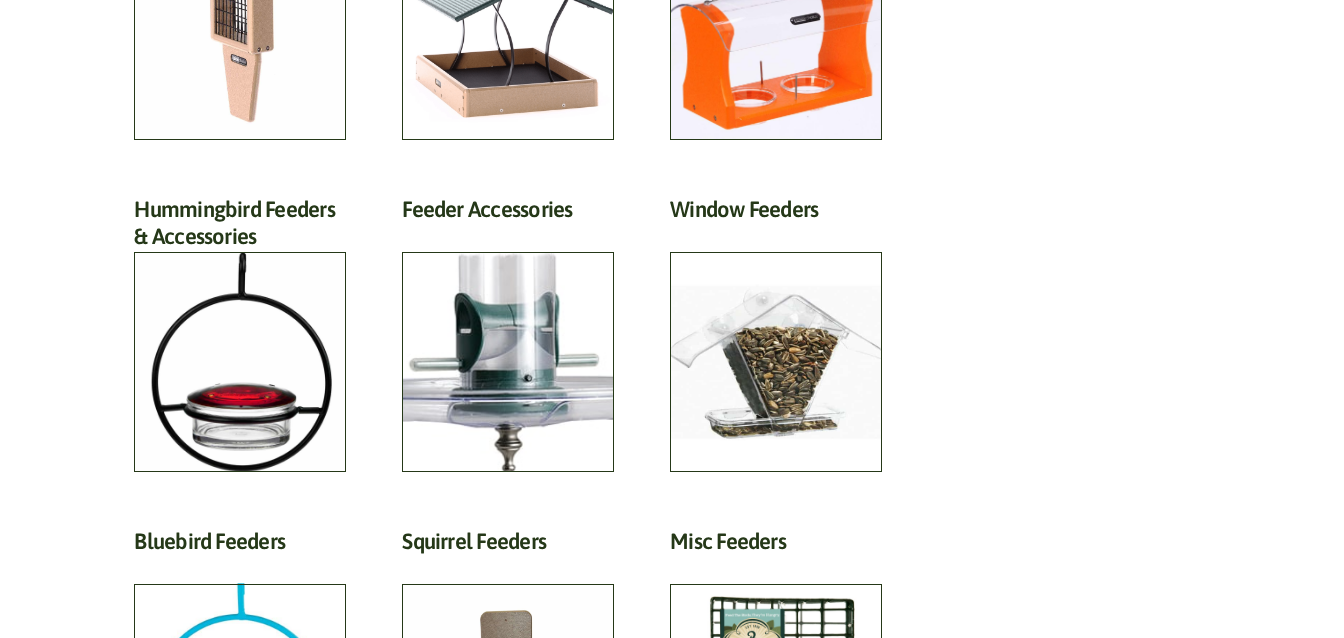 scroll, scrollTop: 1050, scrollLeft: 0, axis: vertical 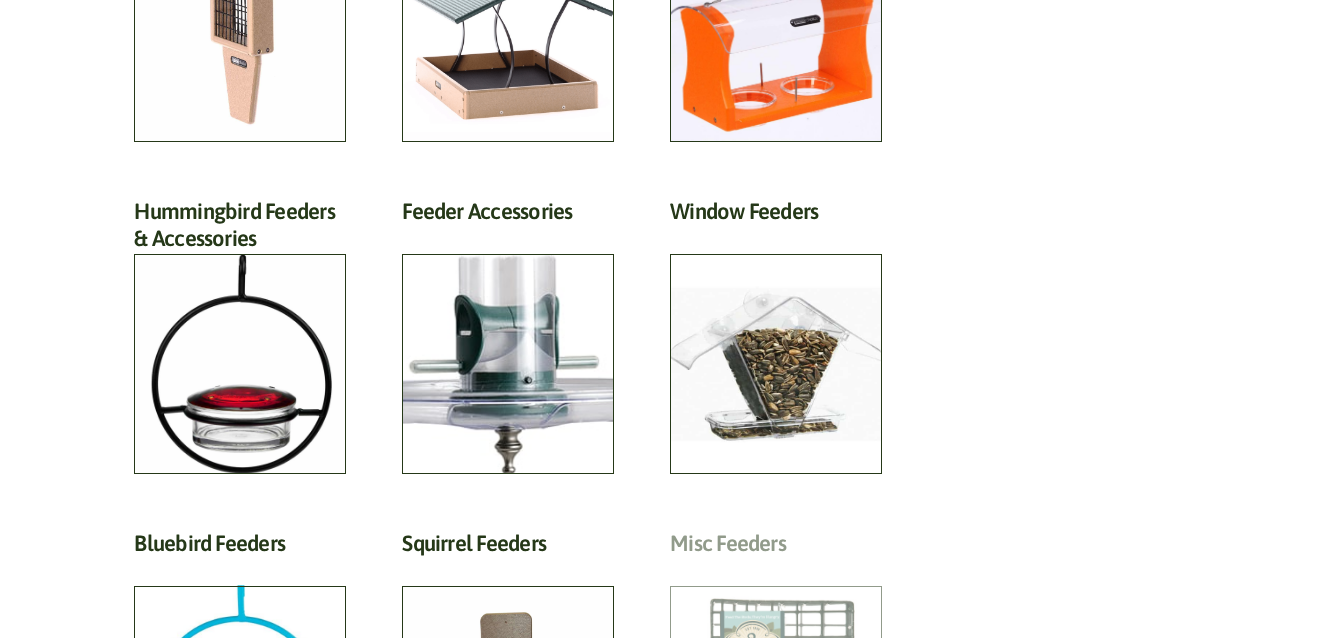 click on "Misc Feeders  (4)" at bounding box center [776, 548] 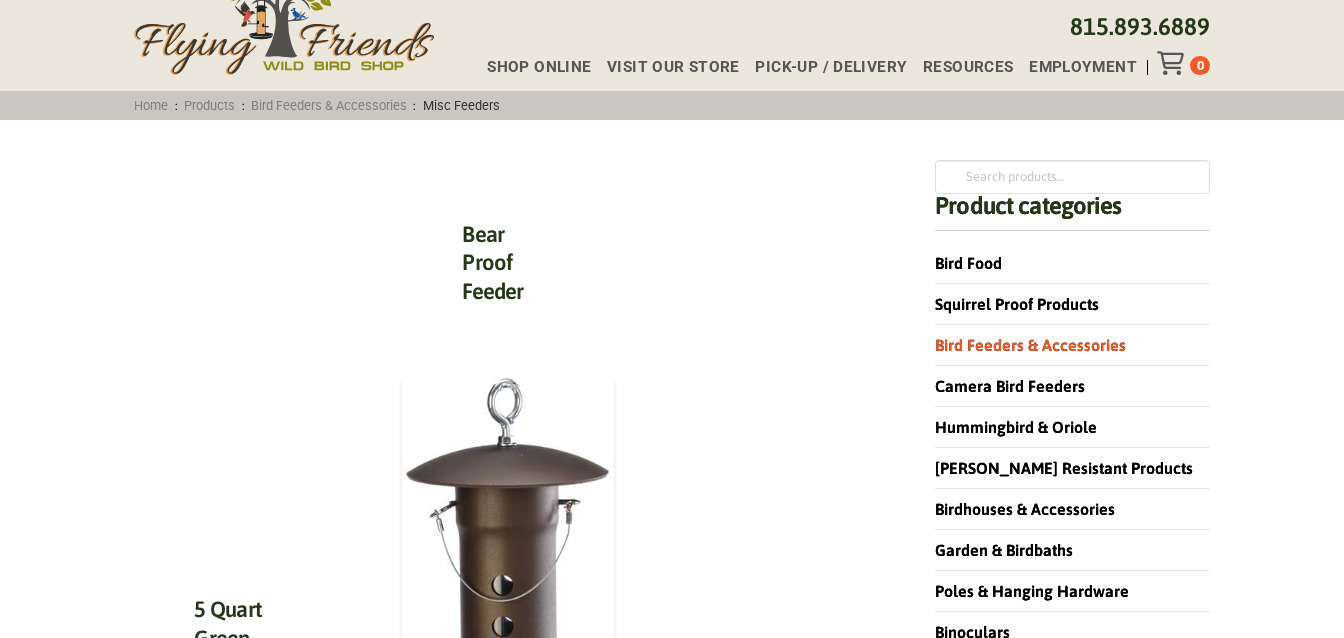 scroll, scrollTop: 105, scrollLeft: 0, axis: vertical 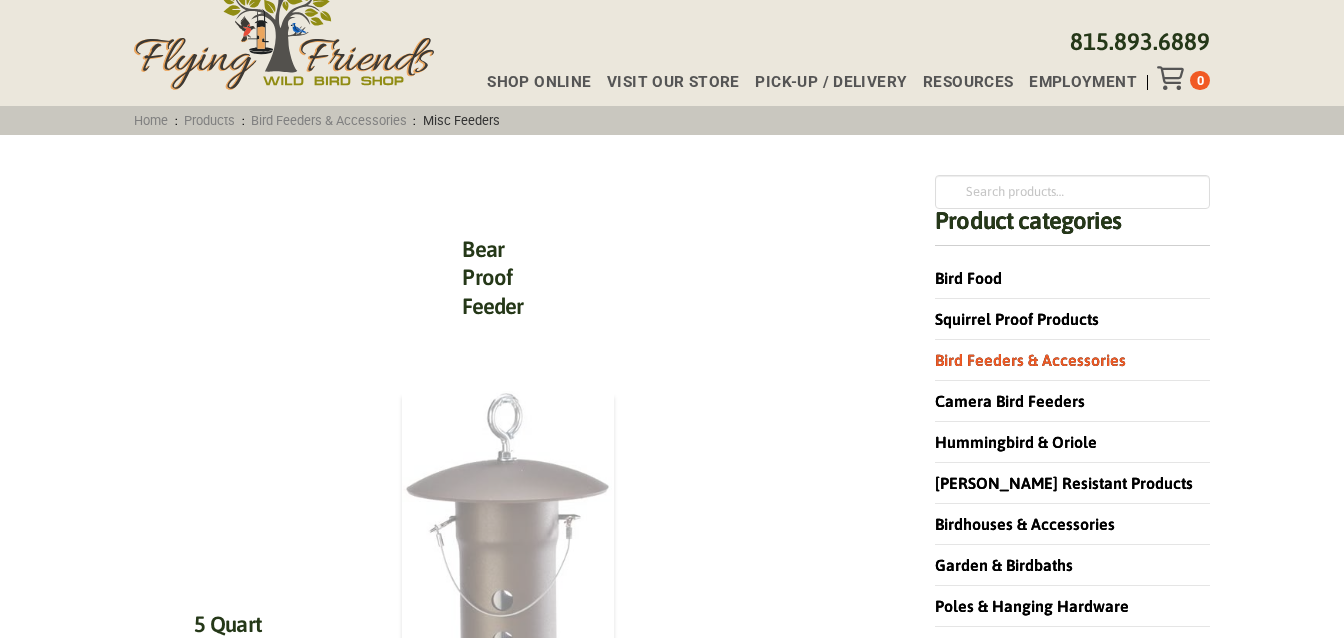 click at bounding box center [508, 744] 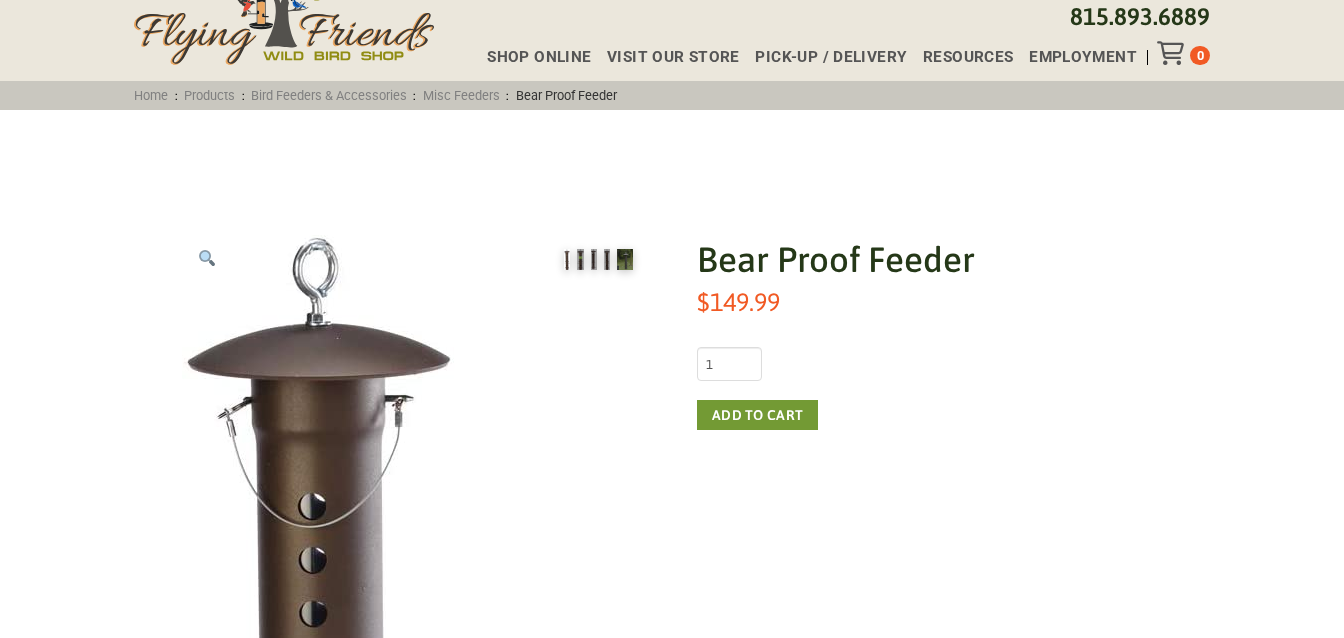 scroll, scrollTop: 0, scrollLeft: 0, axis: both 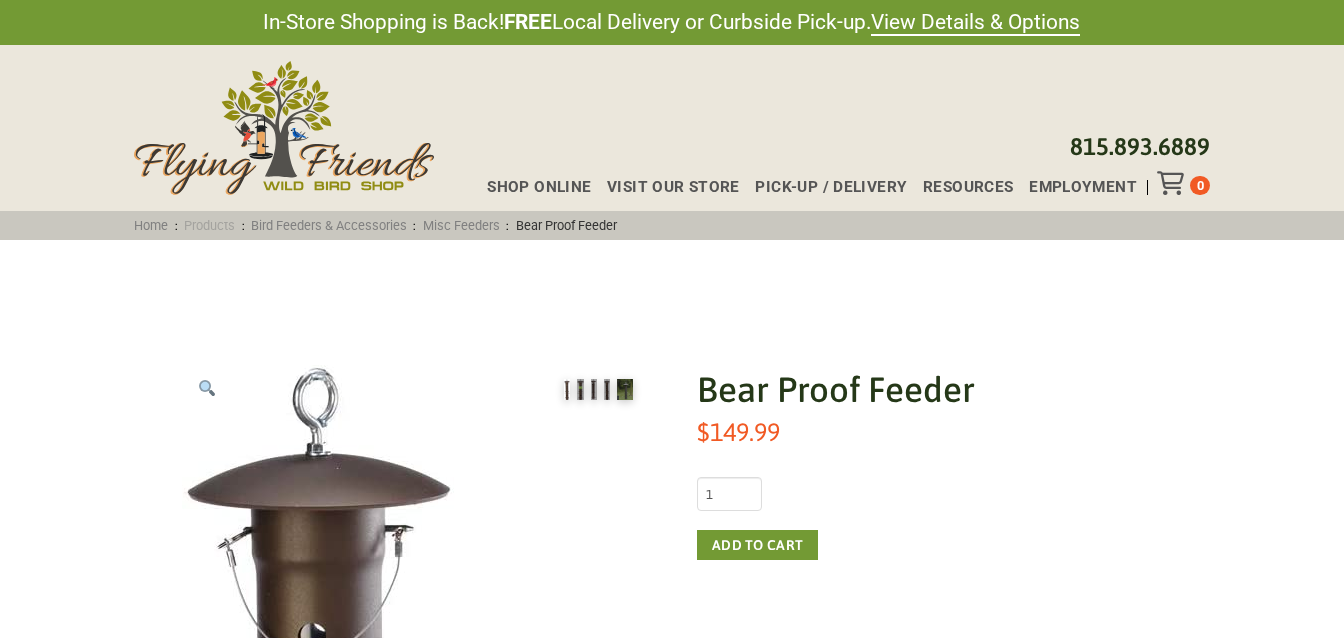 click on "Products" at bounding box center [210, 225] 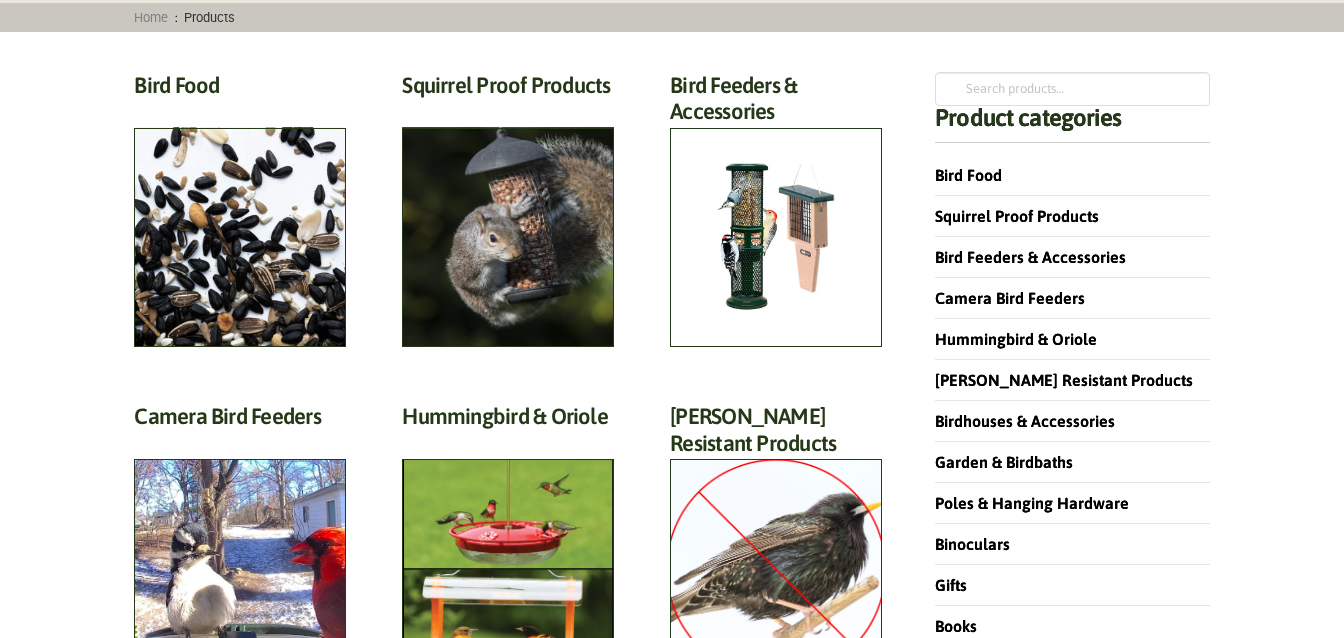 scroll, scrollTop: 210, scrollLeft: 0, axis: vertical 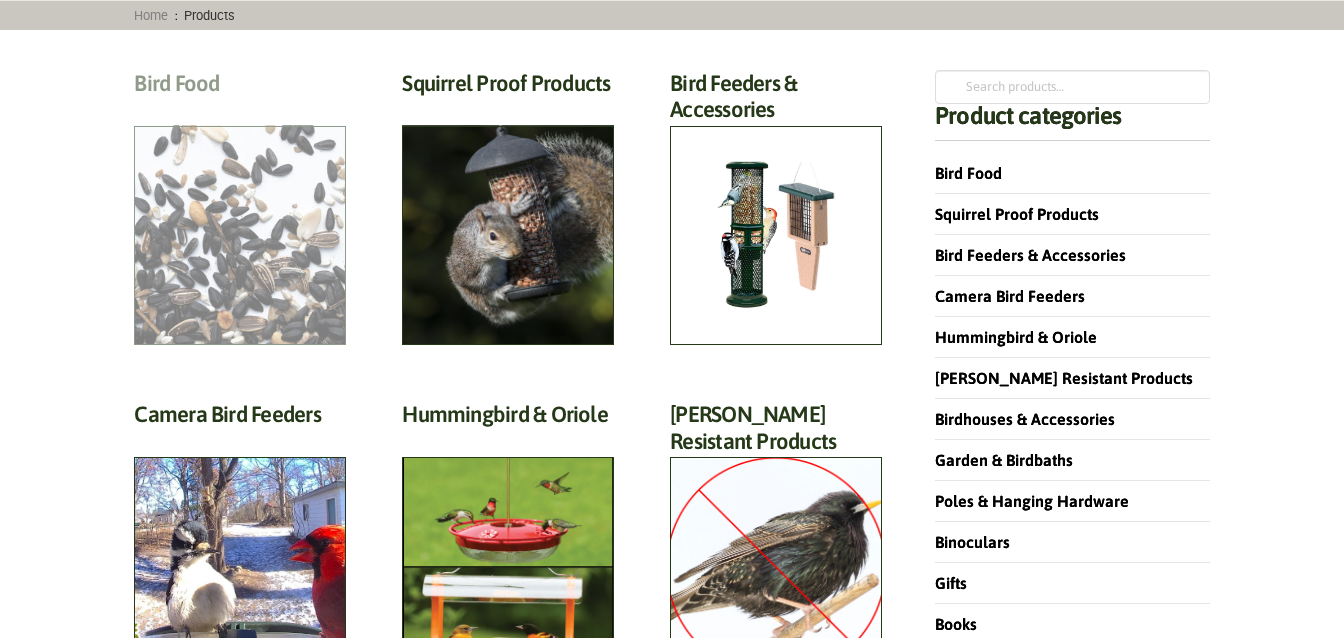 click on "Bird Food  (70)" at bounding box center [240, 88] 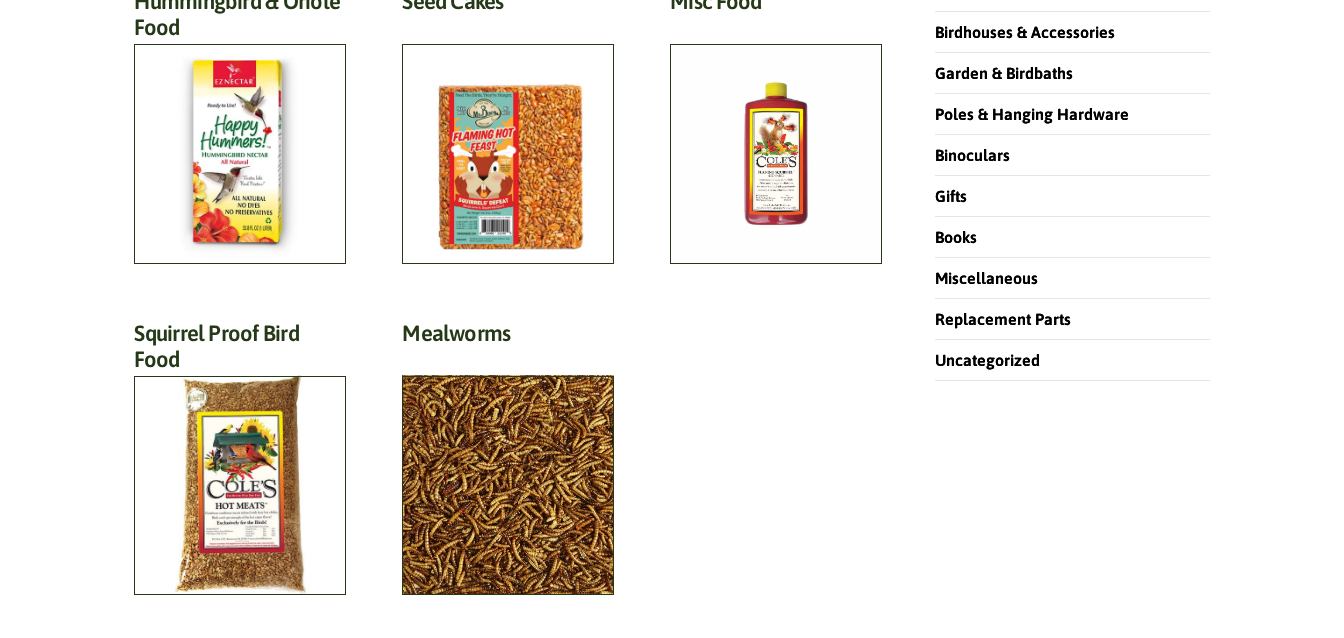 scroll, scrollTop: 630, scrollLeft: 0, axis: vertical 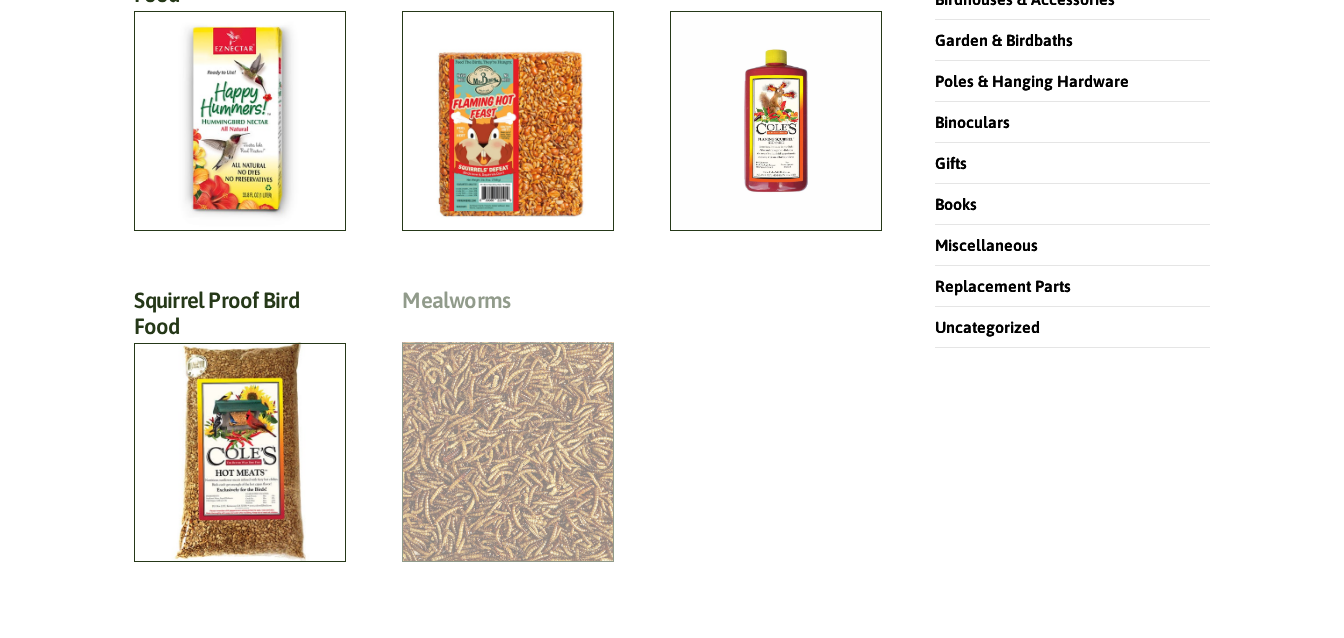 click on "Mealworms  (3)" at bounding box center (508, 305) 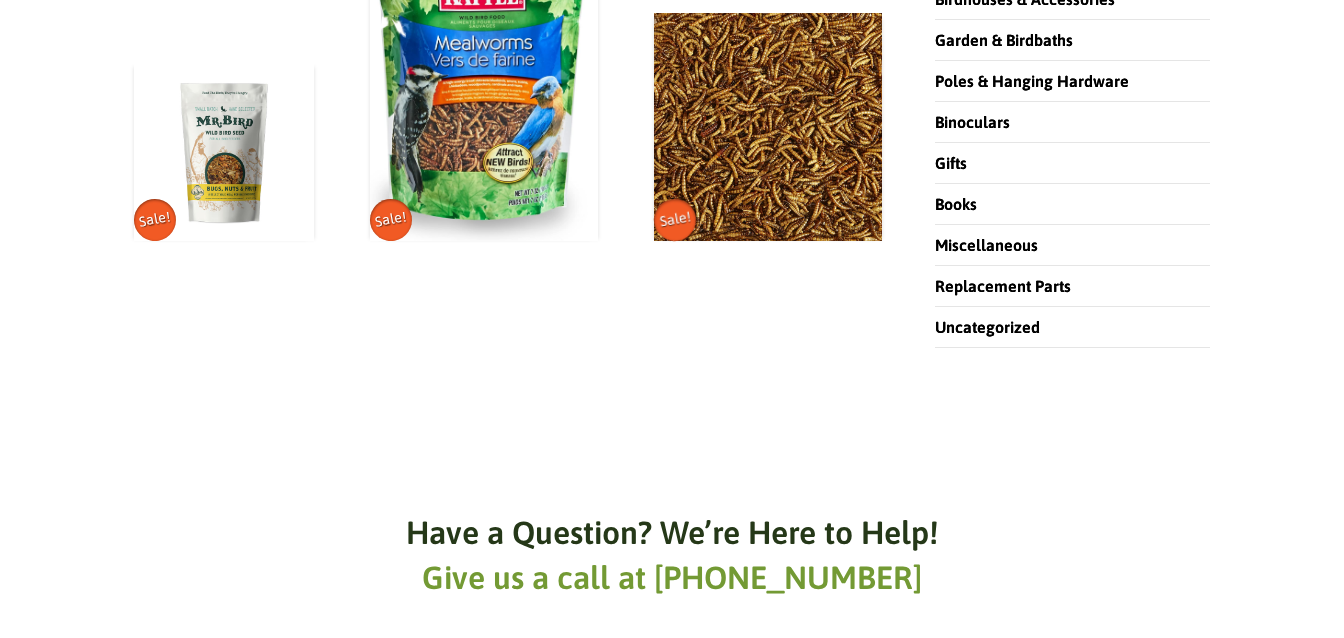 scroll, scrollTop: 315, scrollLeft: 0, axis: vertical 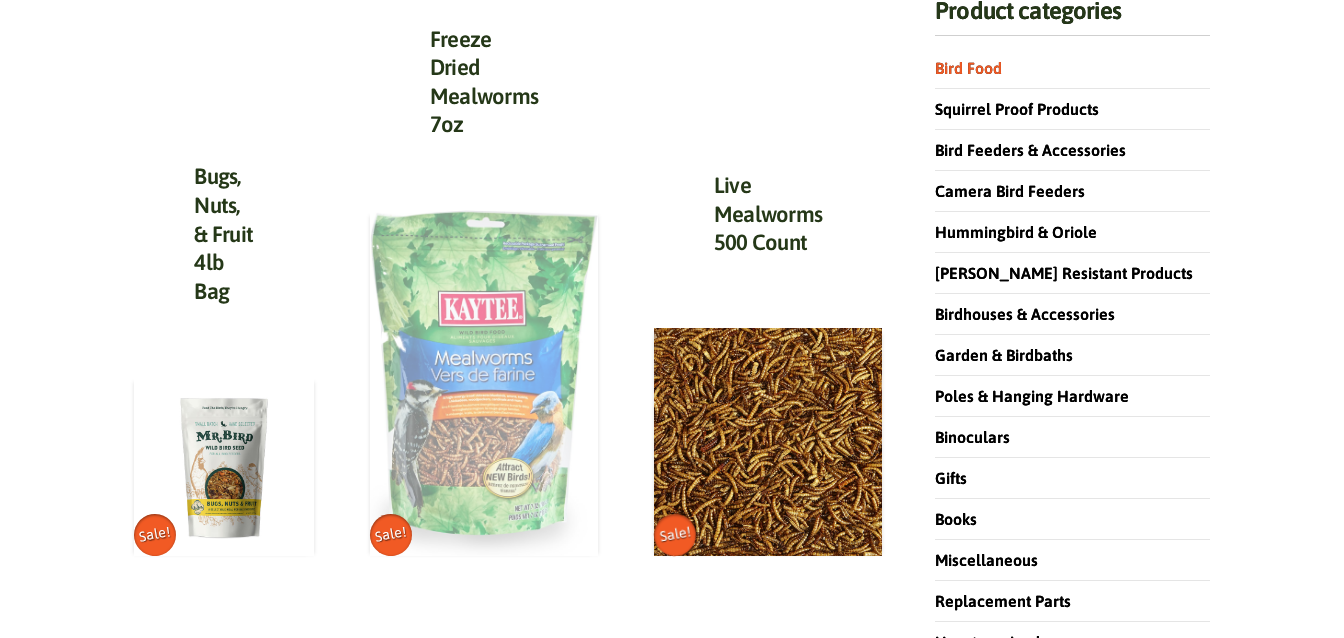 click at bounding box center [484, 383] 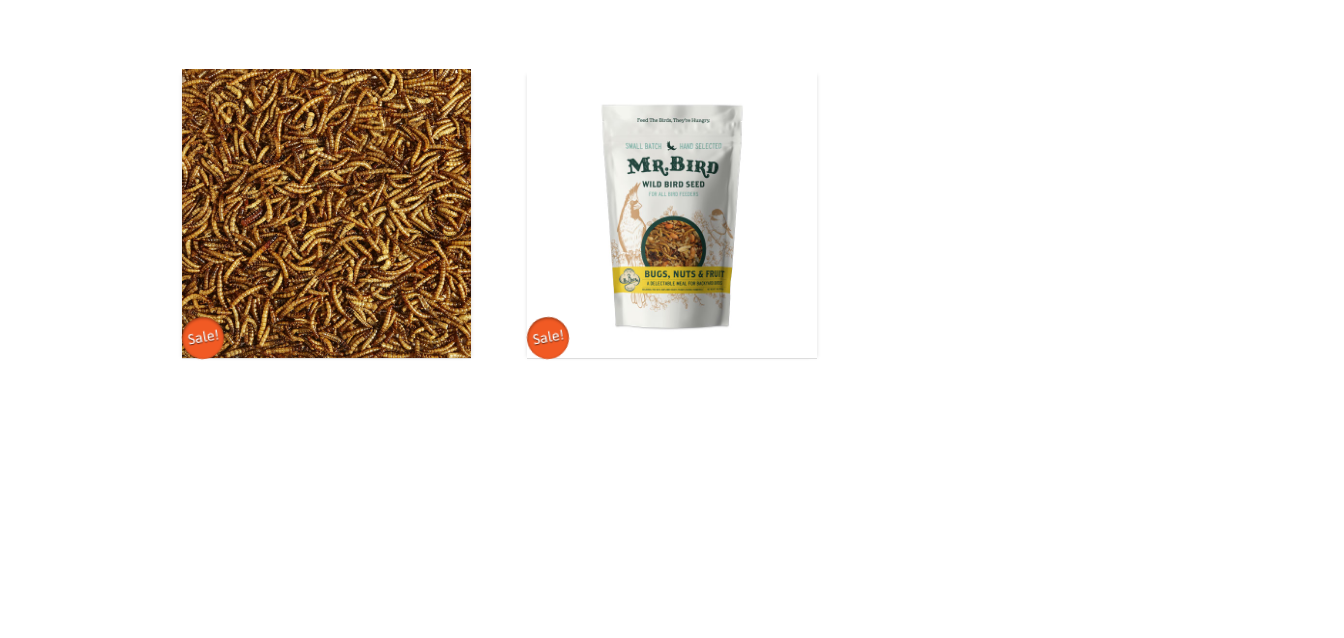 scroll, scrollTop: 1365, scrollLeft: 0, axis: vertical 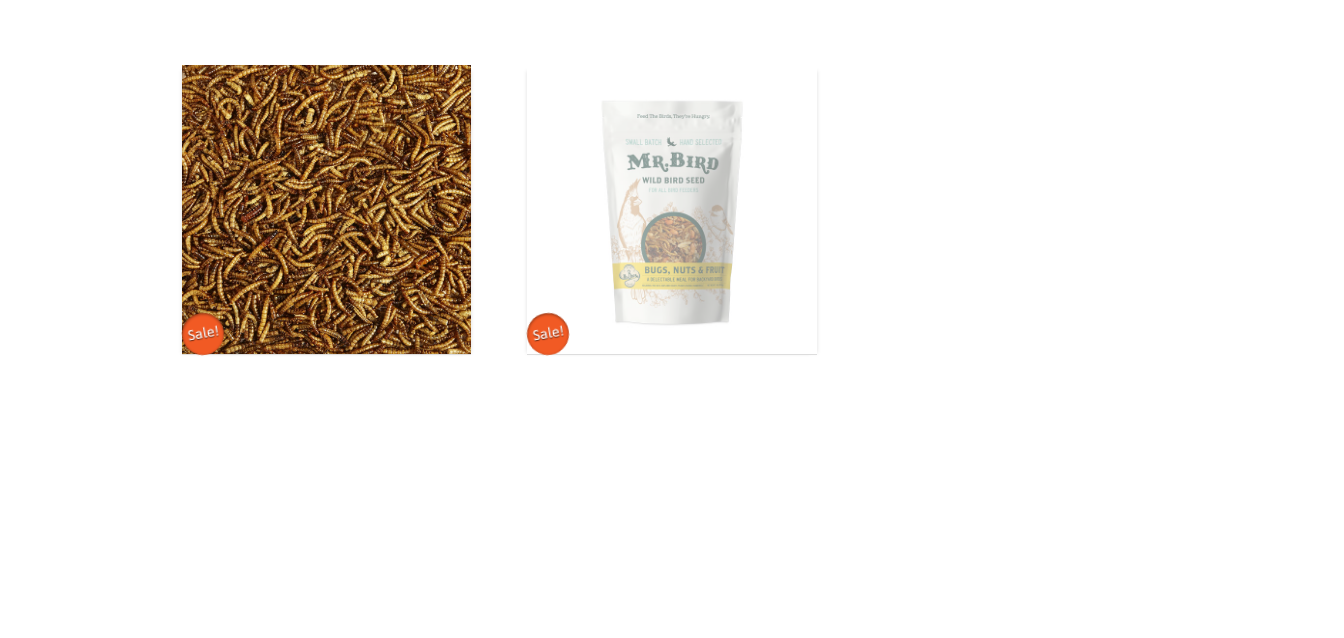drag, startPoint x: 681, startPoint y: 253, endPoint x: 724, endPoint y: 241, distance: 44.64303 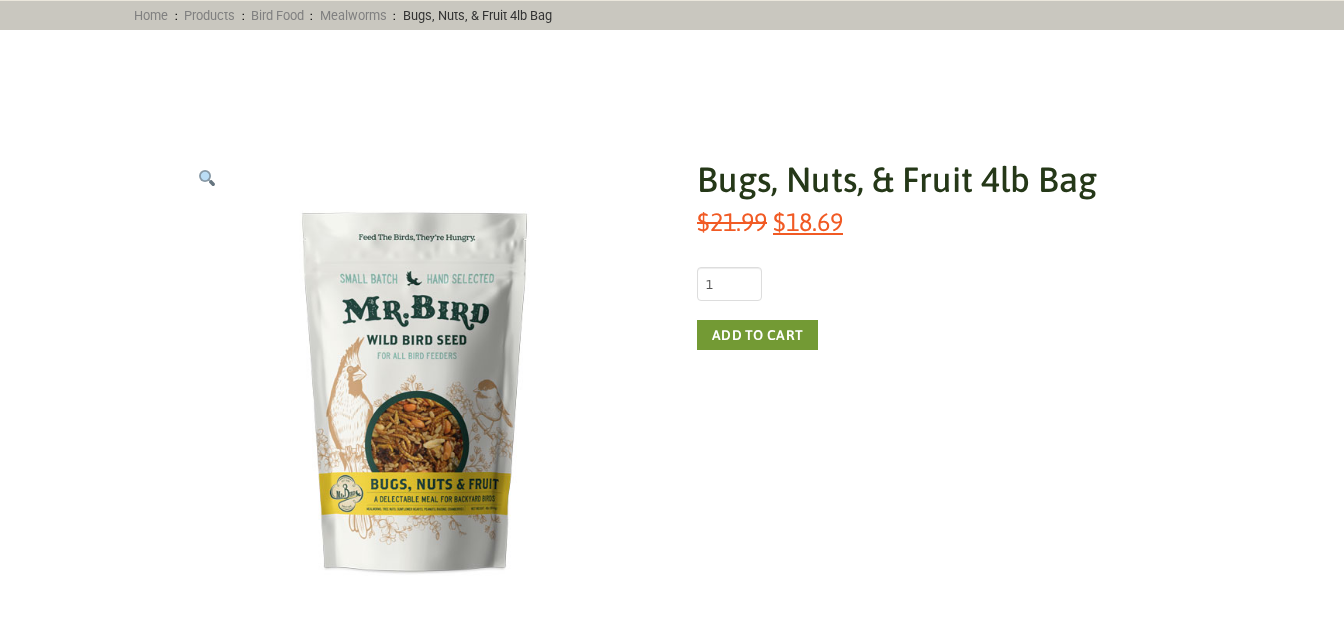 scroll, scrollTop: 0, scrollLeft: 0, axis: both 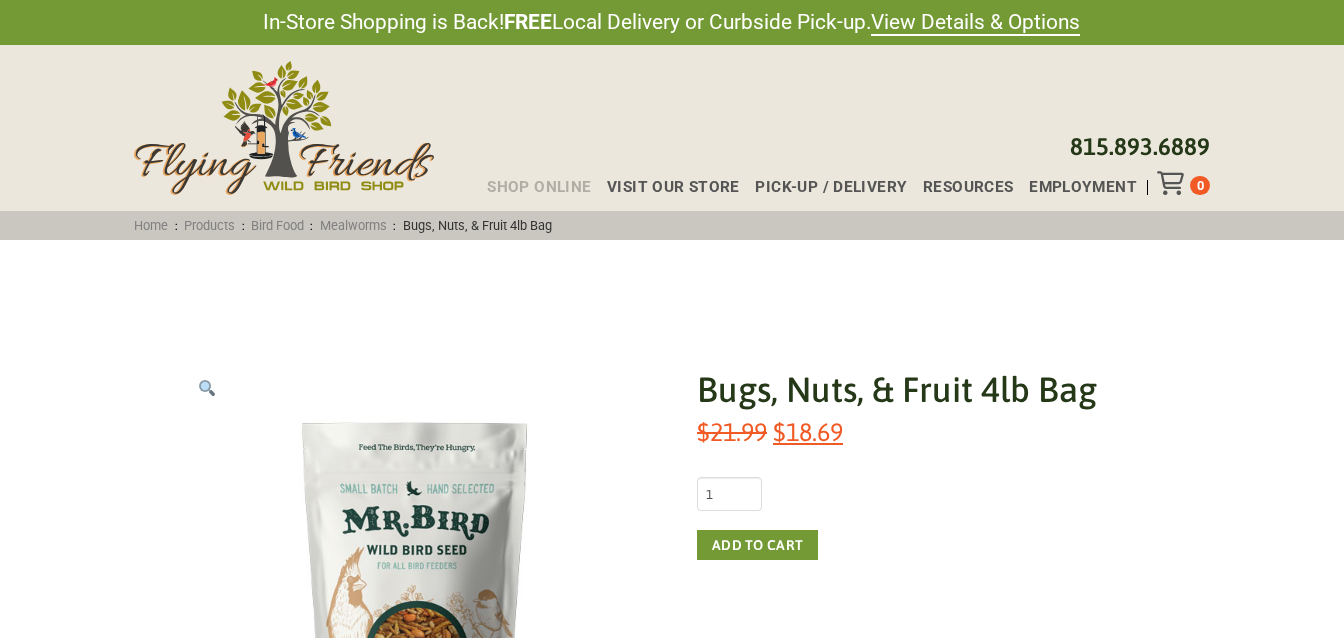 click on "Shop Online" at bounding box center (539, 187) 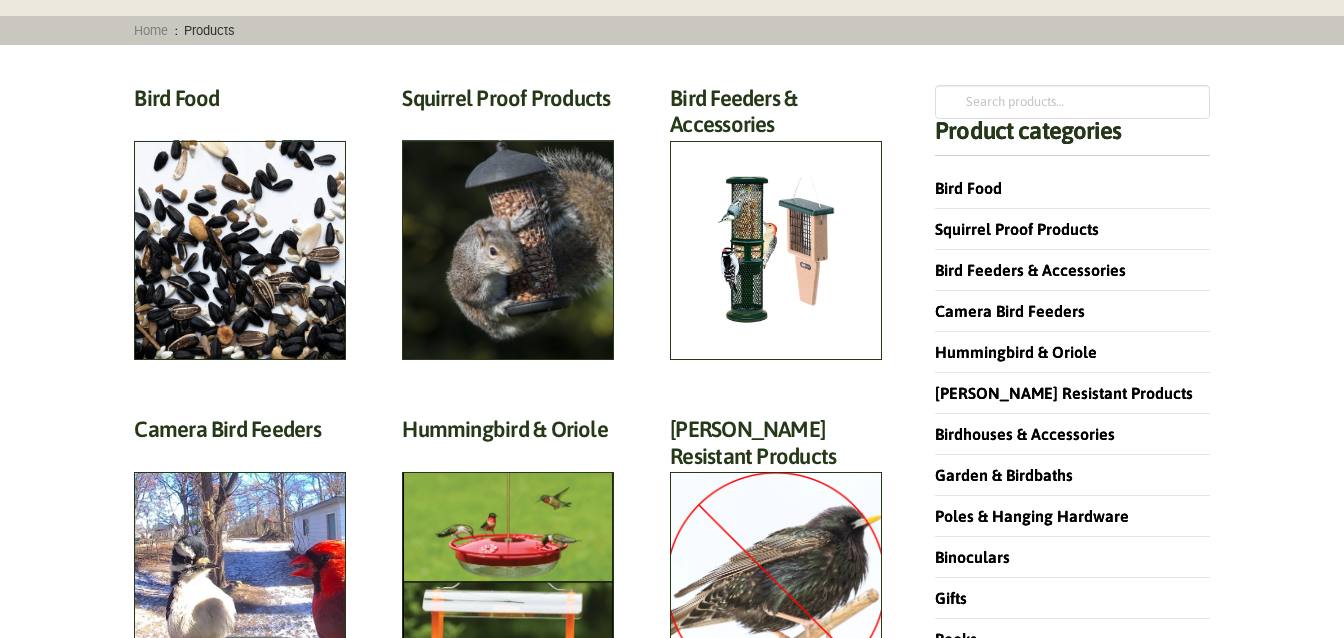 scroll, scrollTop: 105, scrollLeft: 0, axis: vertical 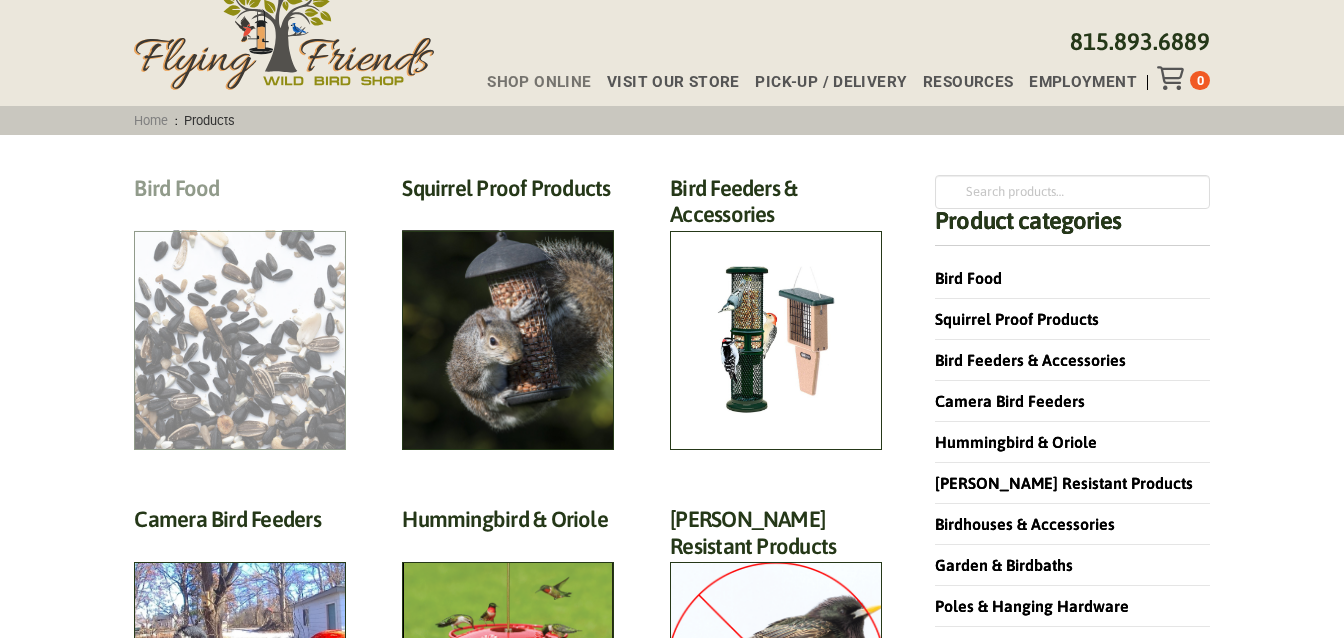 click on "Bird Food  (70)" at bounding box center [240, 193] 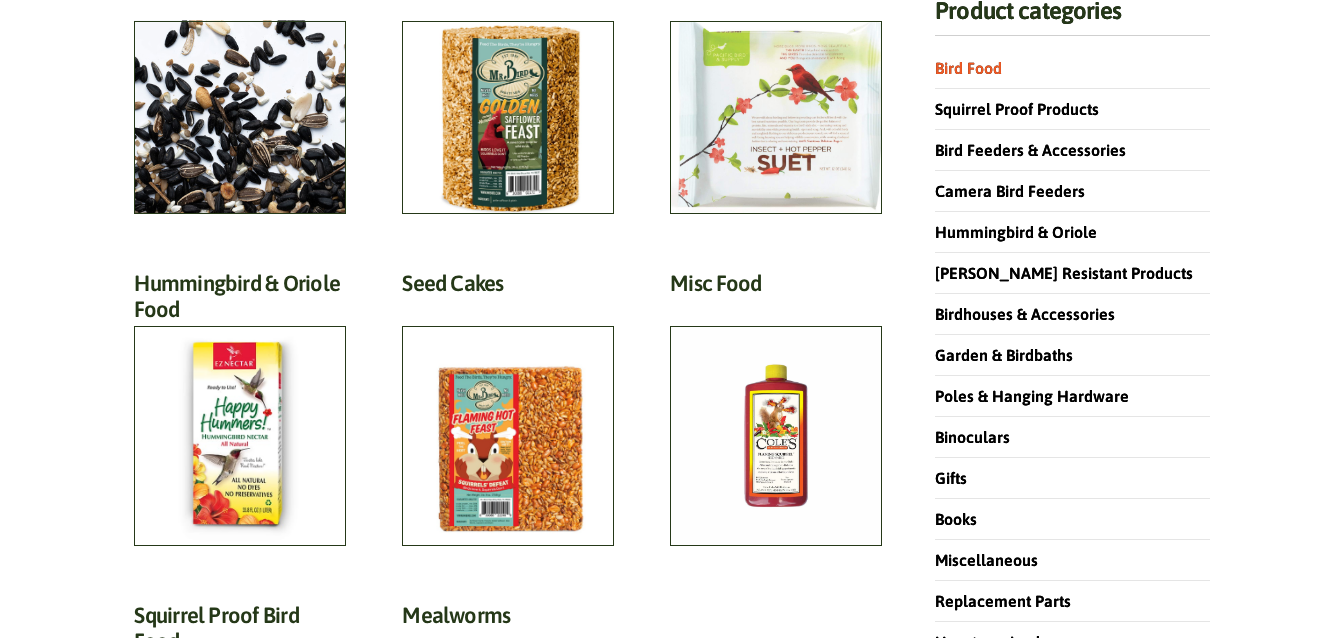 scroll, scrollTop: 105, scrollLeft: 0, axis: vertical 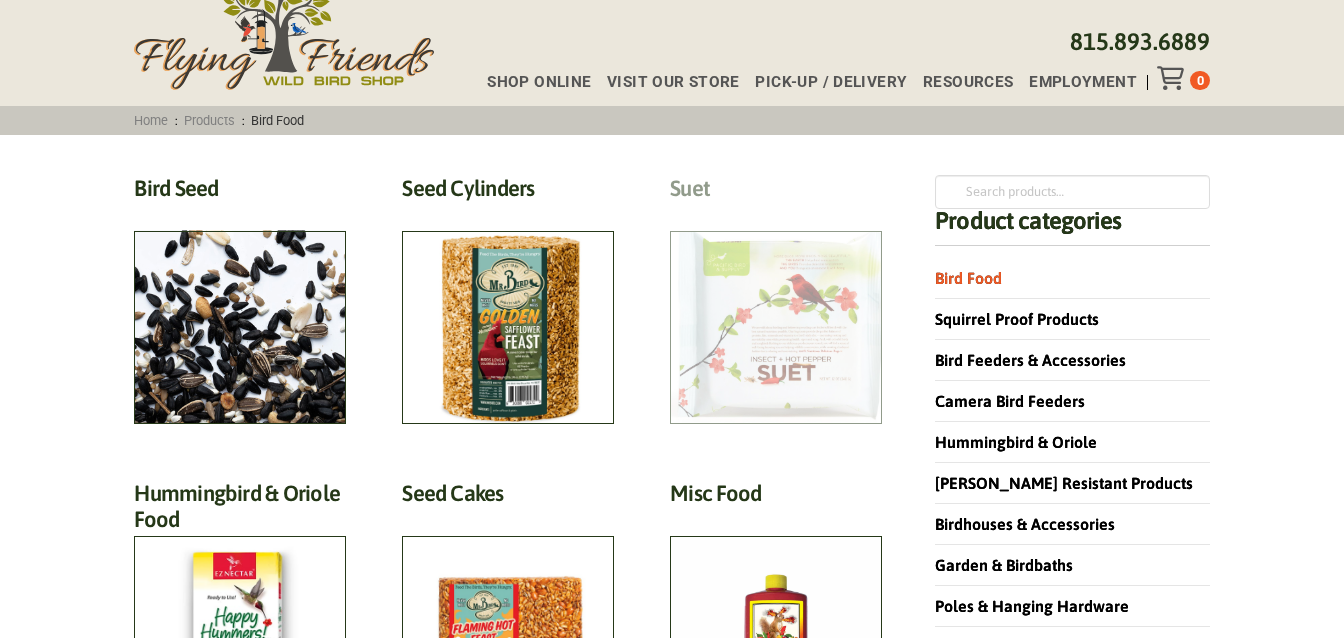 click on "Suet  (18)" at bounding box center (776, 193) 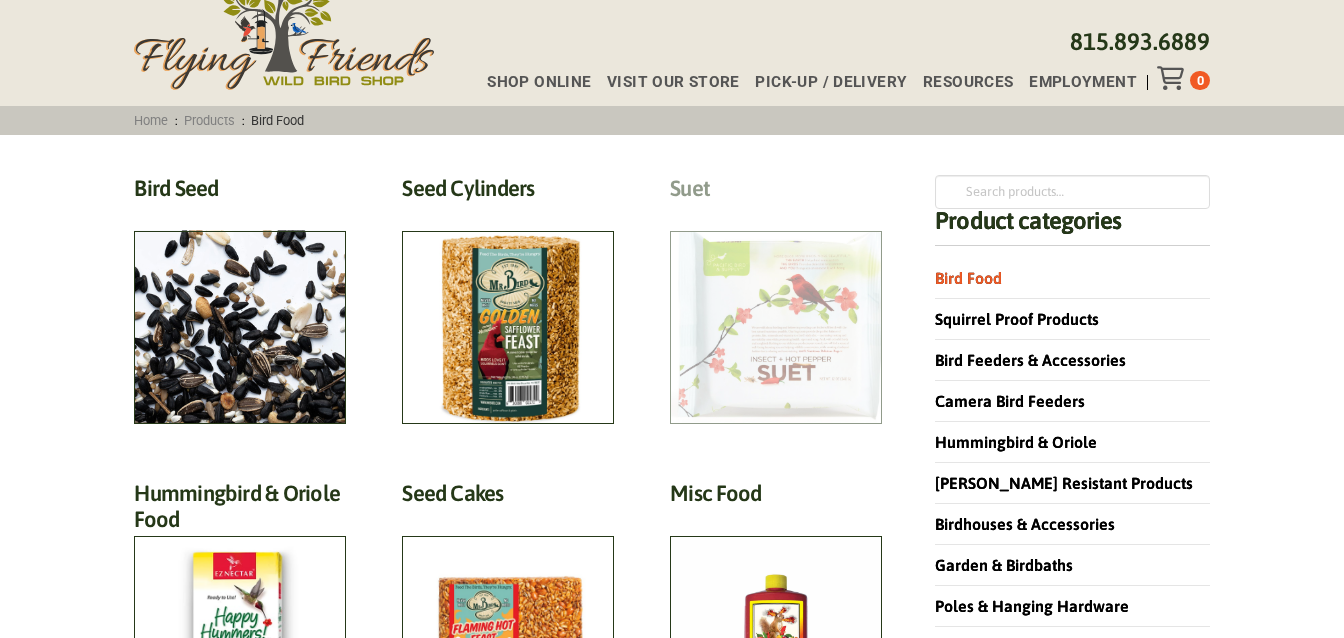 click on "Suet  (18)" at bounding box center [776, 193] 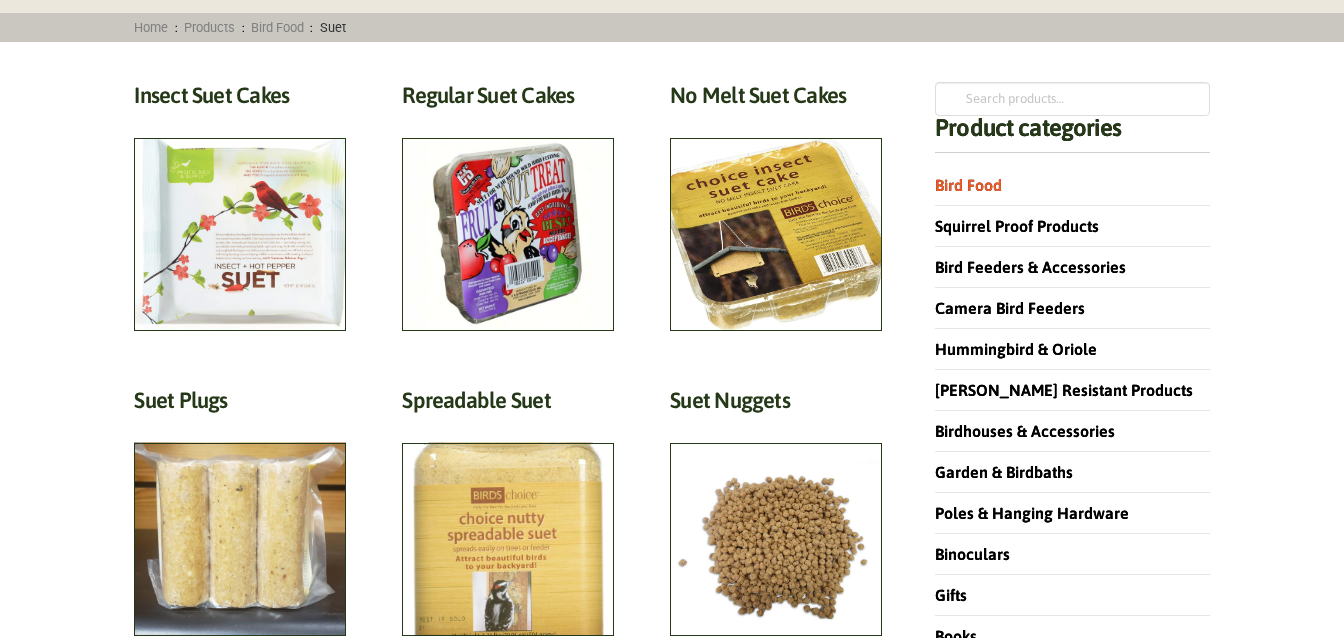 scroll, scrollTop: 105, scrollLeft: 0, axis: vertical 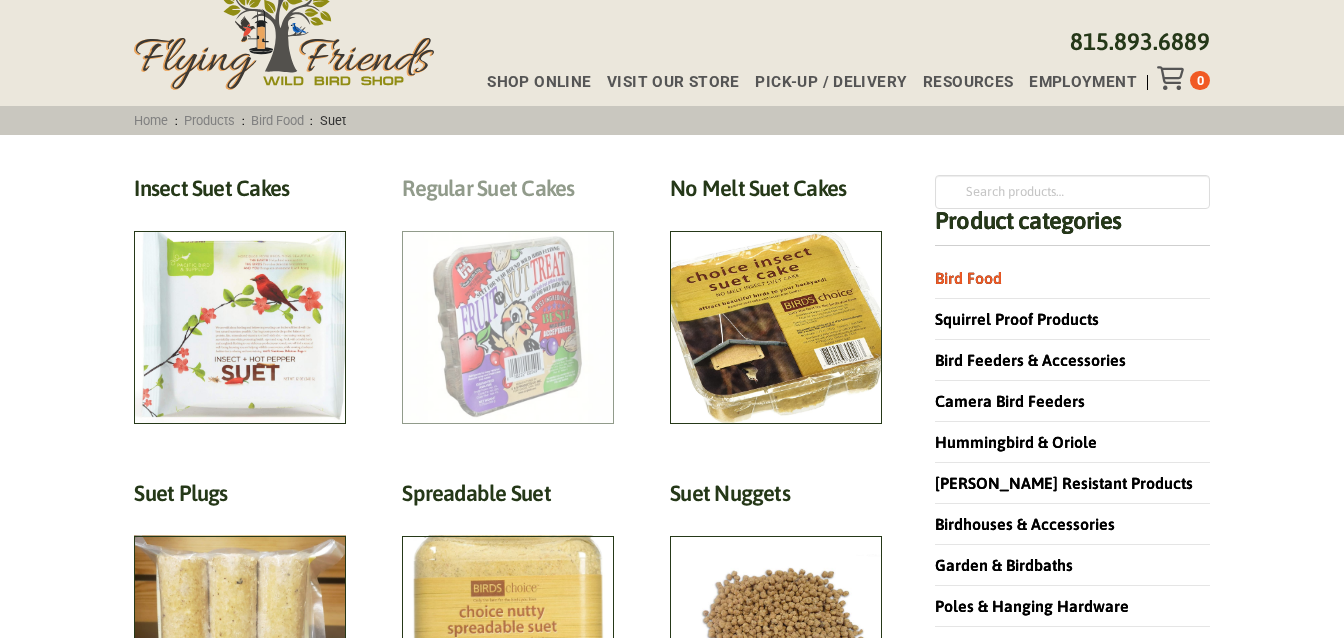 click on "Regular Suet Cakes  (4)" at bounding box center (508, 193) 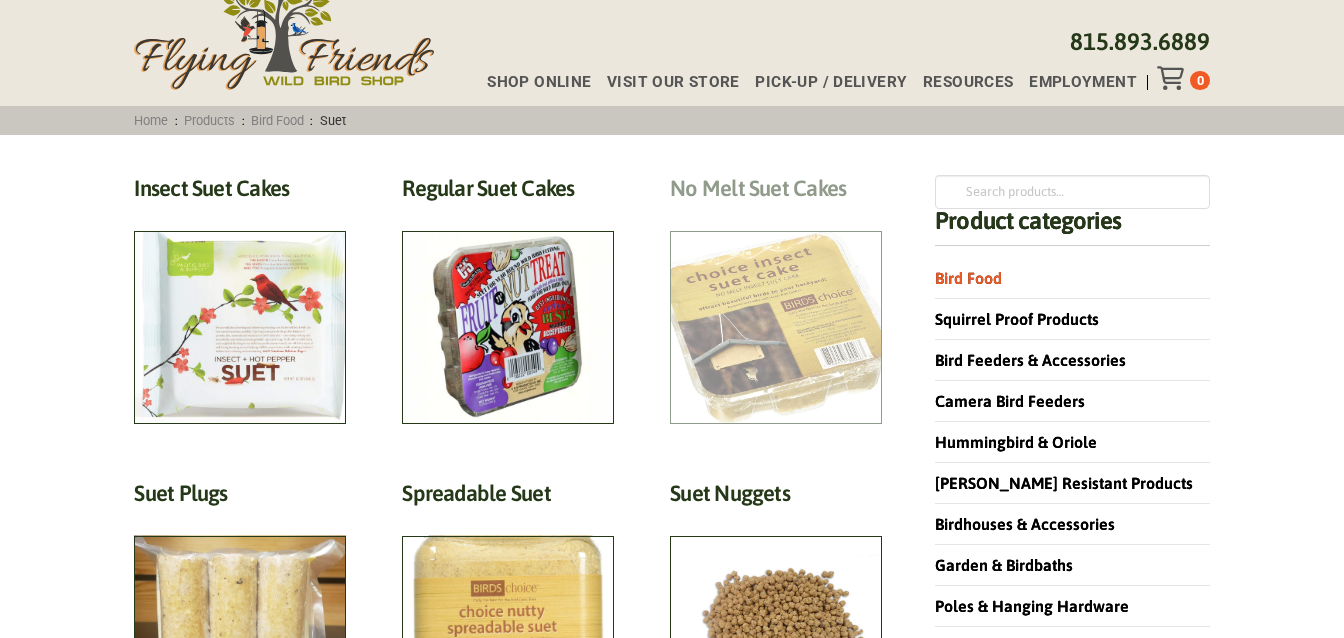 click on "No Melt Suet Cakes  (3)" at bounding box center [776, 193] 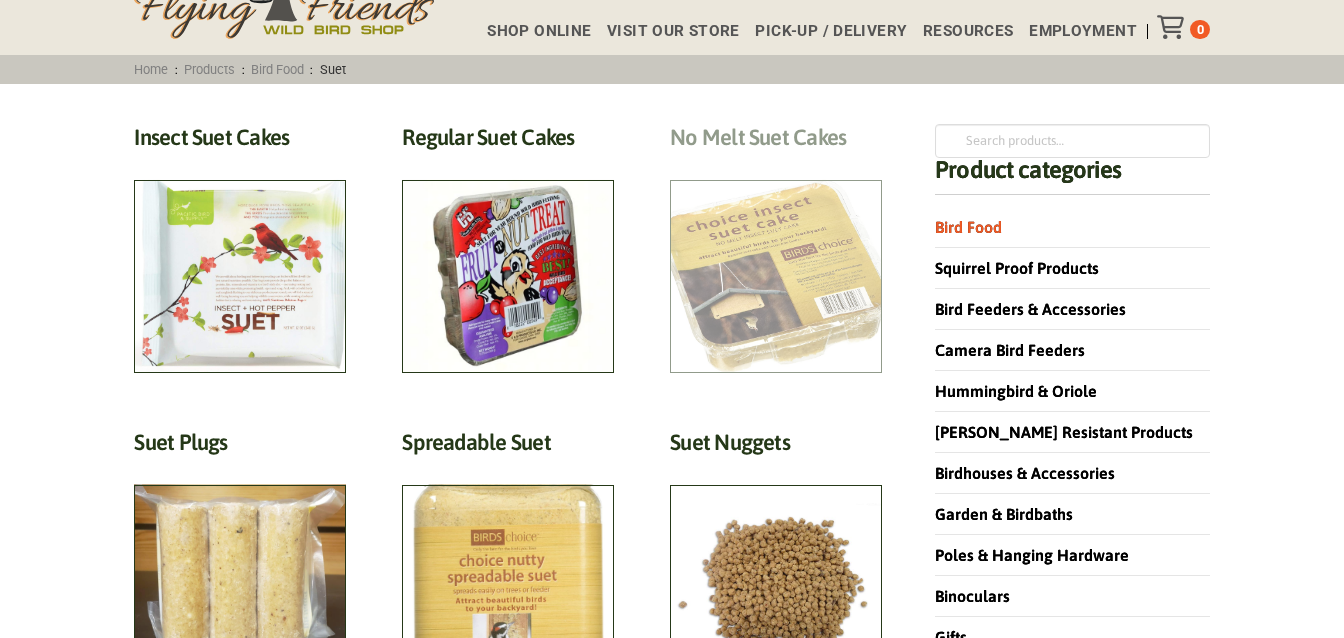 scroll, scrollTop: 0, scrollLeft: 0, axis: both 